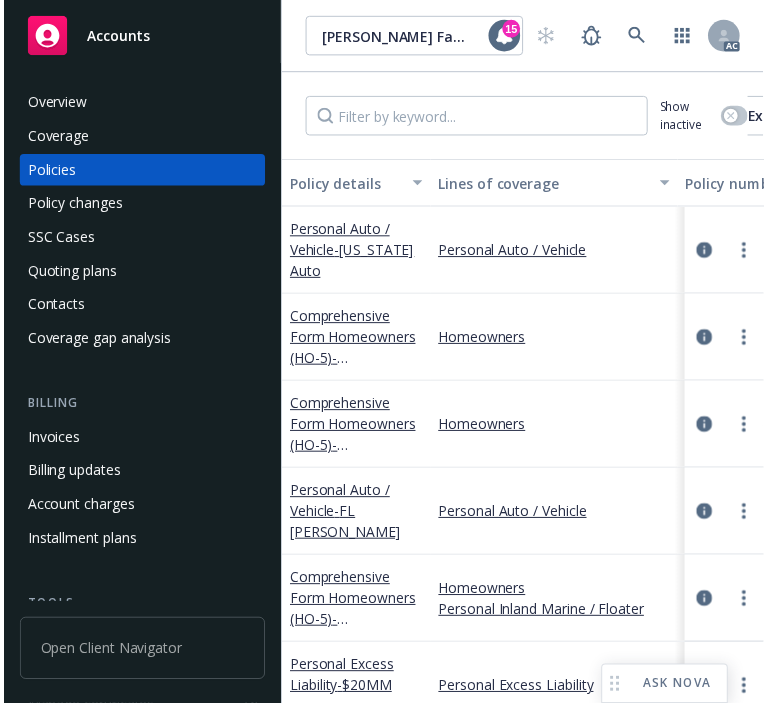 scroll, scrollTop: 0, scrollLeft: 0, axis: both 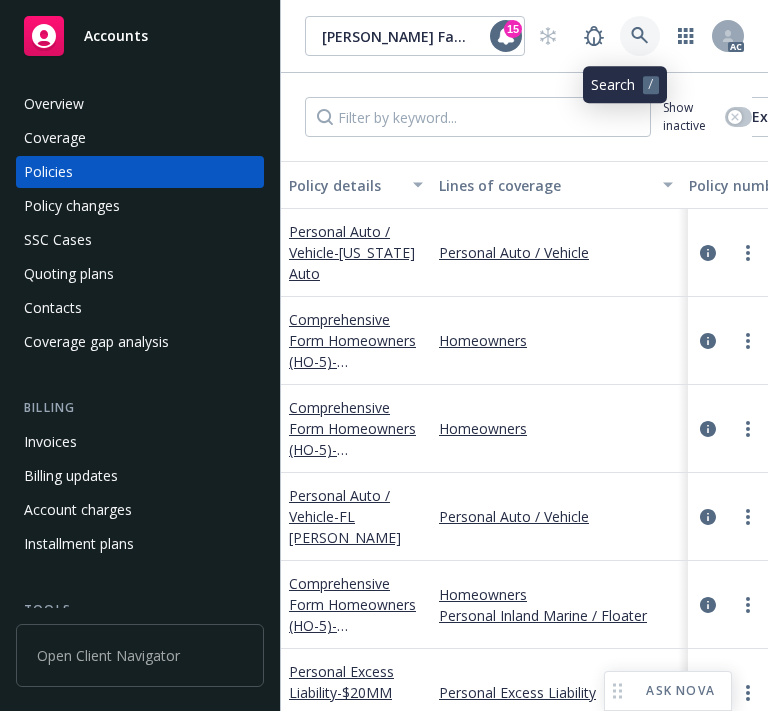 click at bounding box center [640, 36] 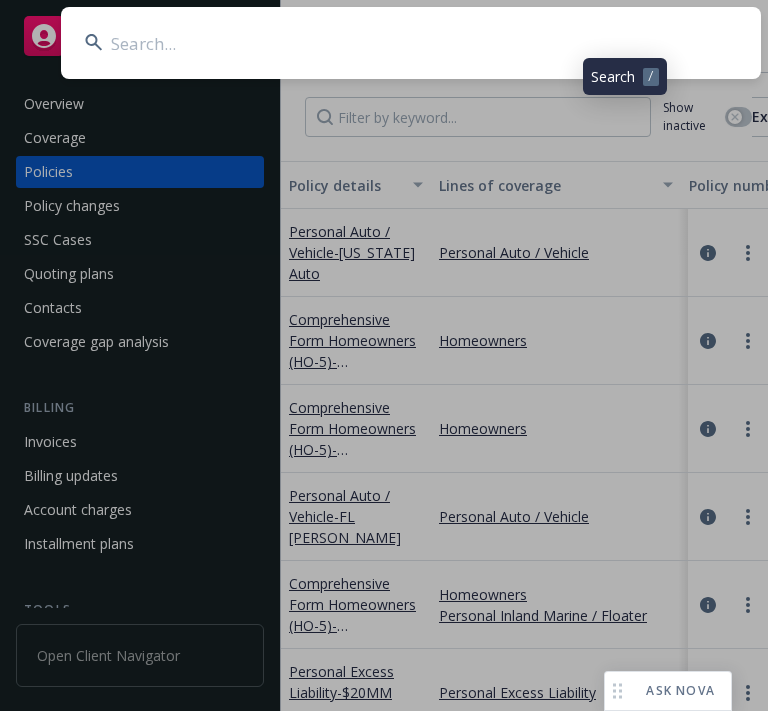 type on "ASCIDIAN" 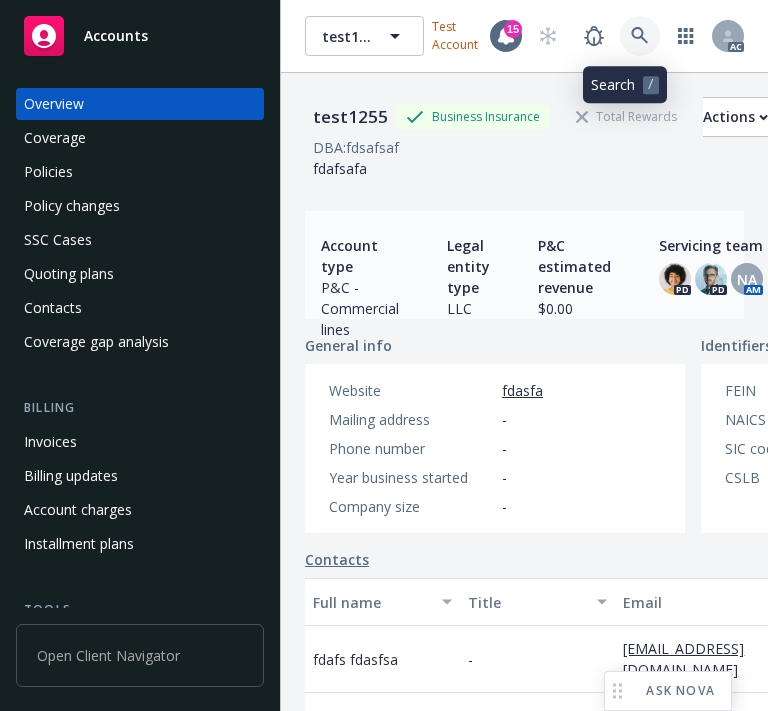 click 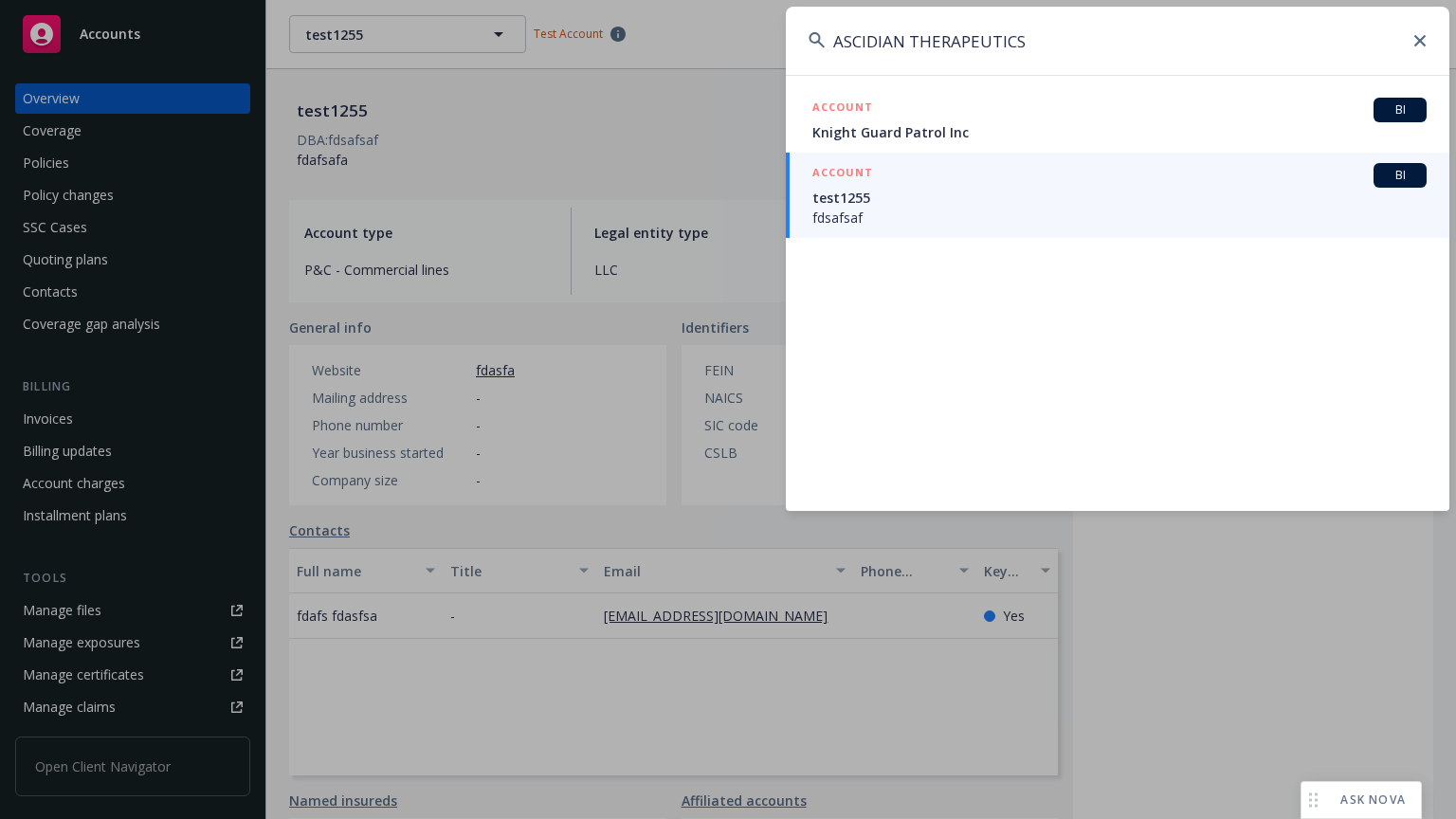 type on "ASCIDIAN THERAPEUTICS" 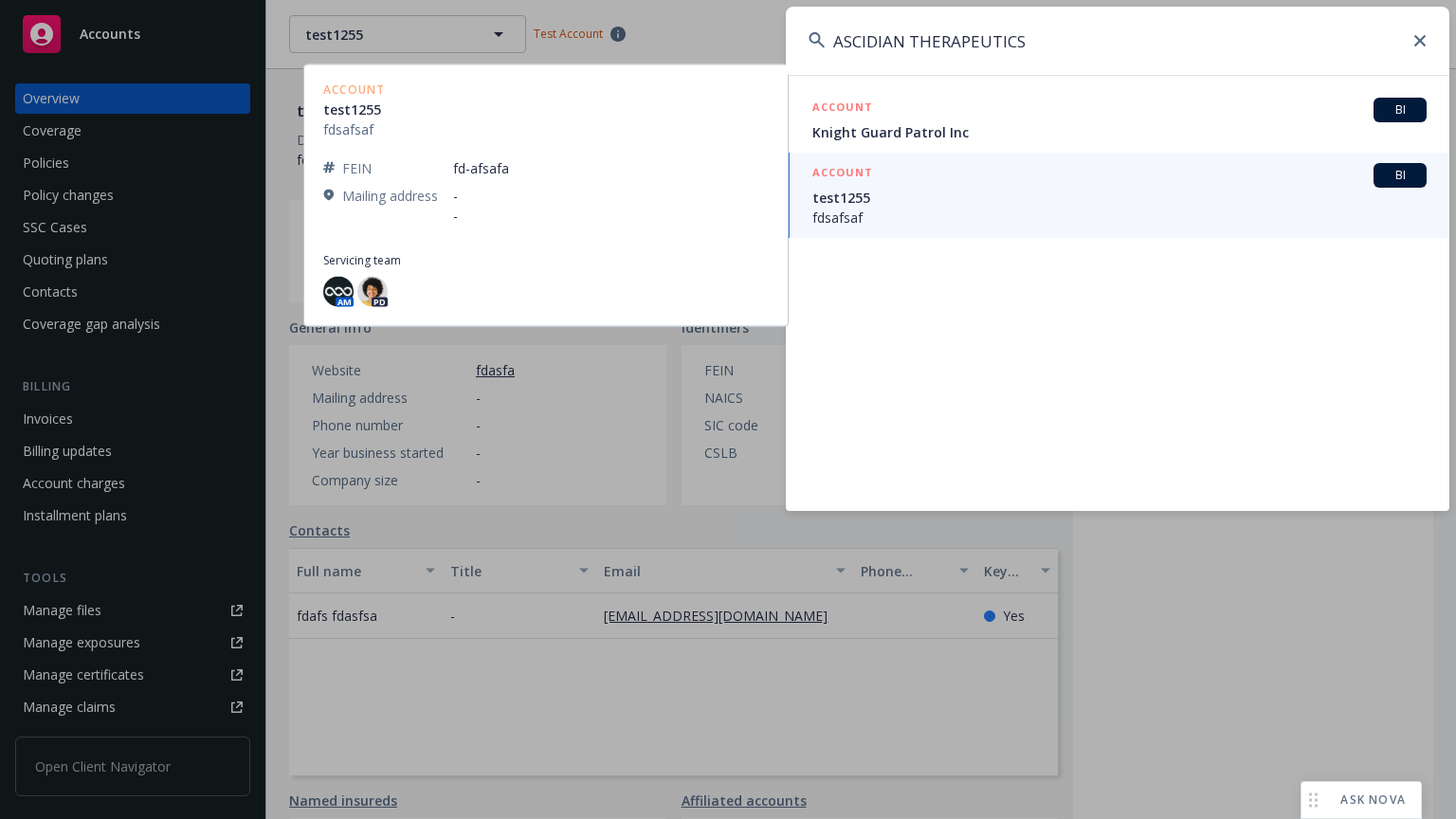 click on "fdsafsaf" at bounding box center (1119, 217) 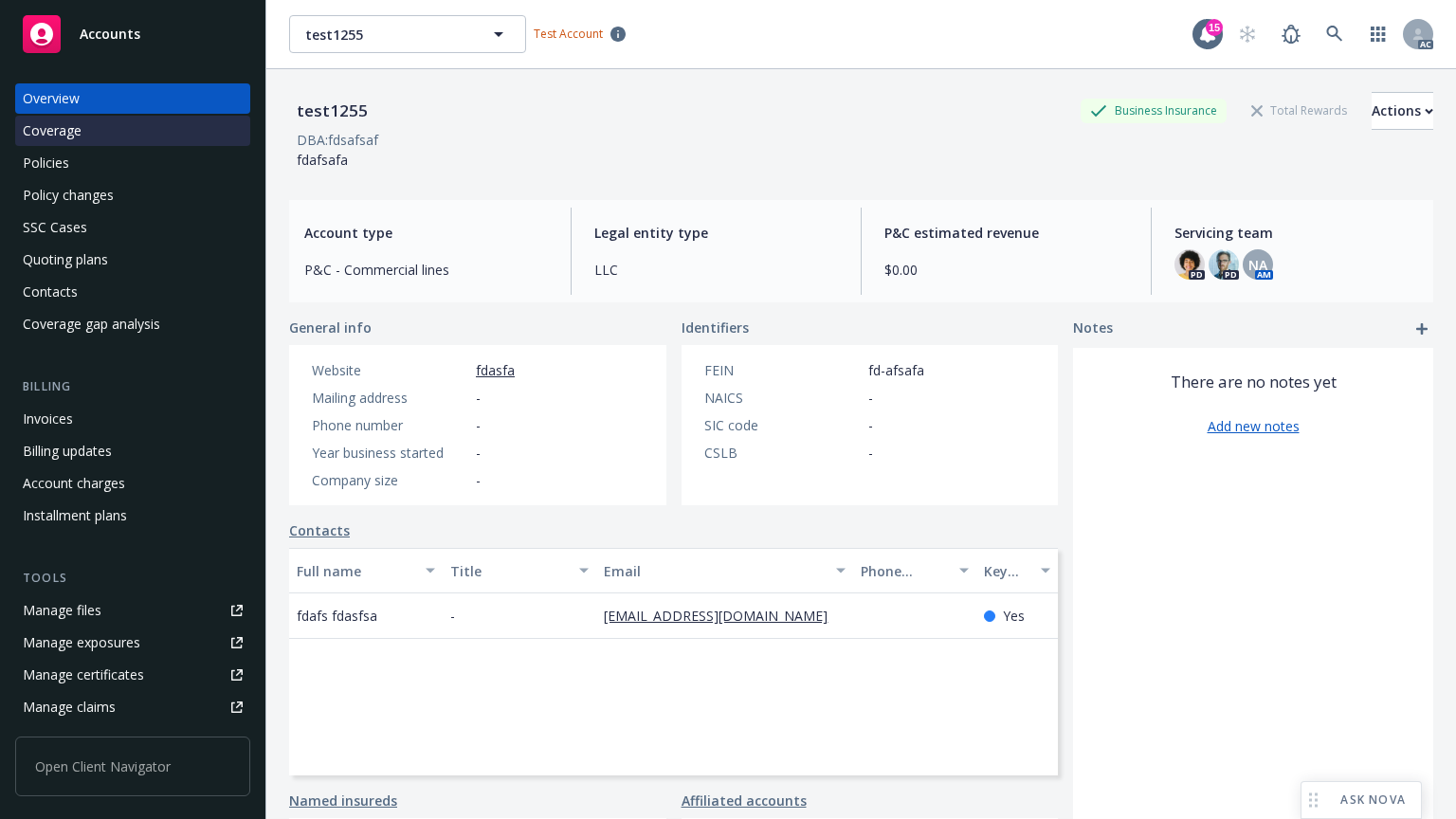 drag, startPoint x: 91, startPoint y: 103, endPoint x: 216, endPoint y: 125, distance: 126.9212 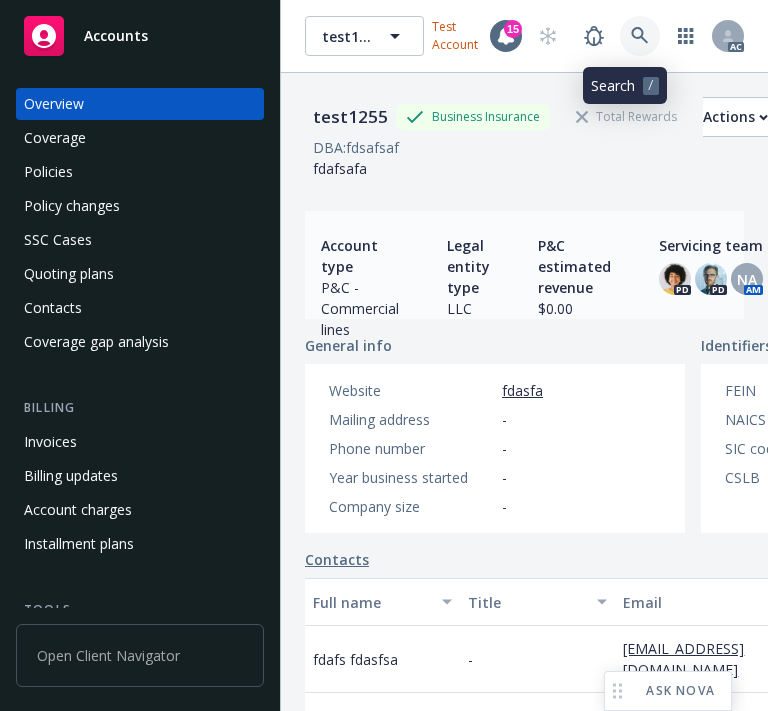 click 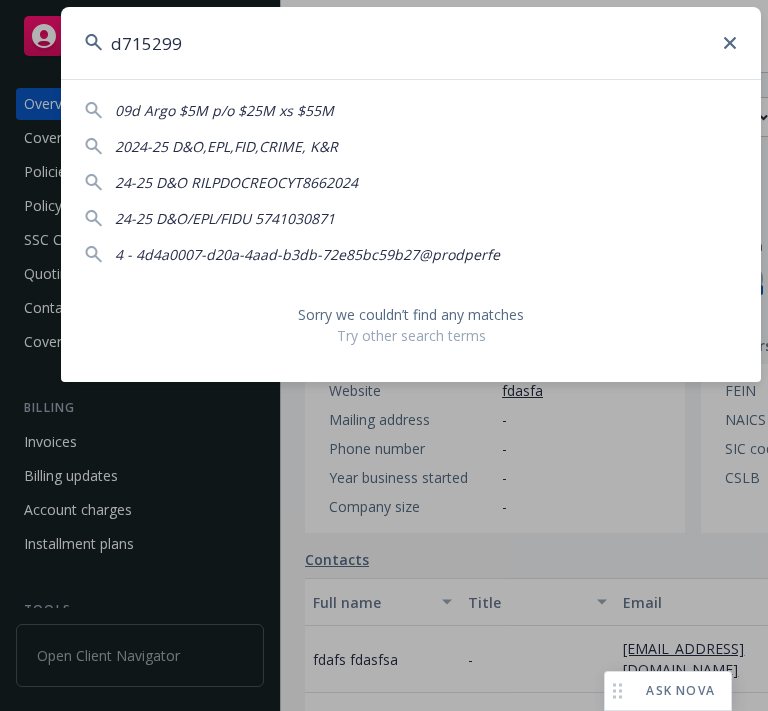 drag, startPoint x: 268, startPoint y: 55, endPoint x: 107, endPoint y: 50, distance: 161.07762 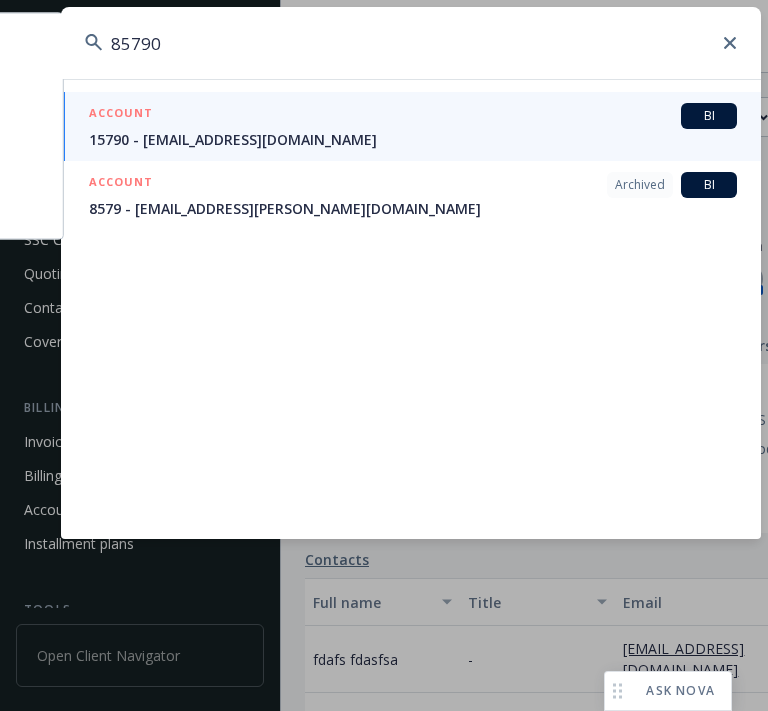 drag, startPoint x: 187, startPoint y: 43, endPoint x: -91, endPoint y: 32, distance: 278.21753 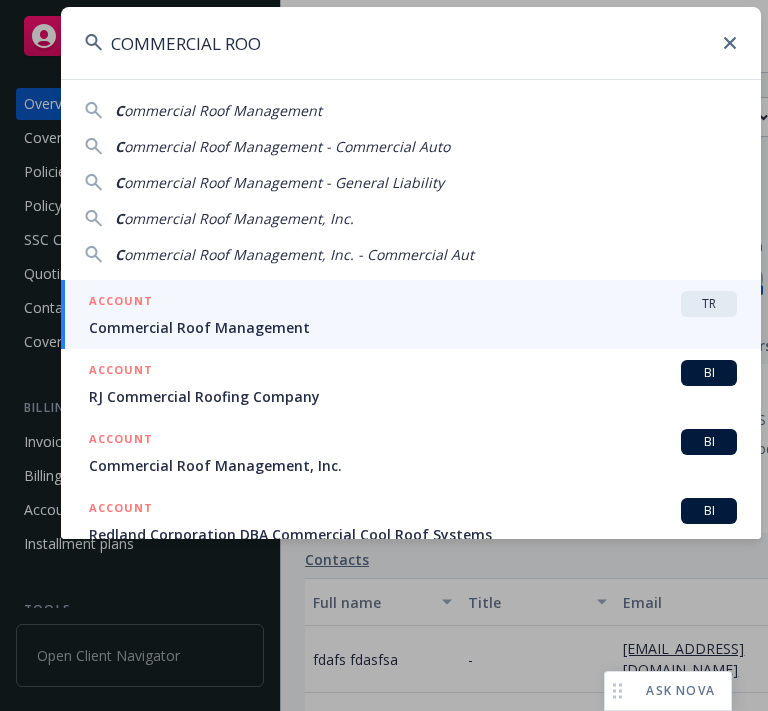 type on "COMMERCIAL ROO" 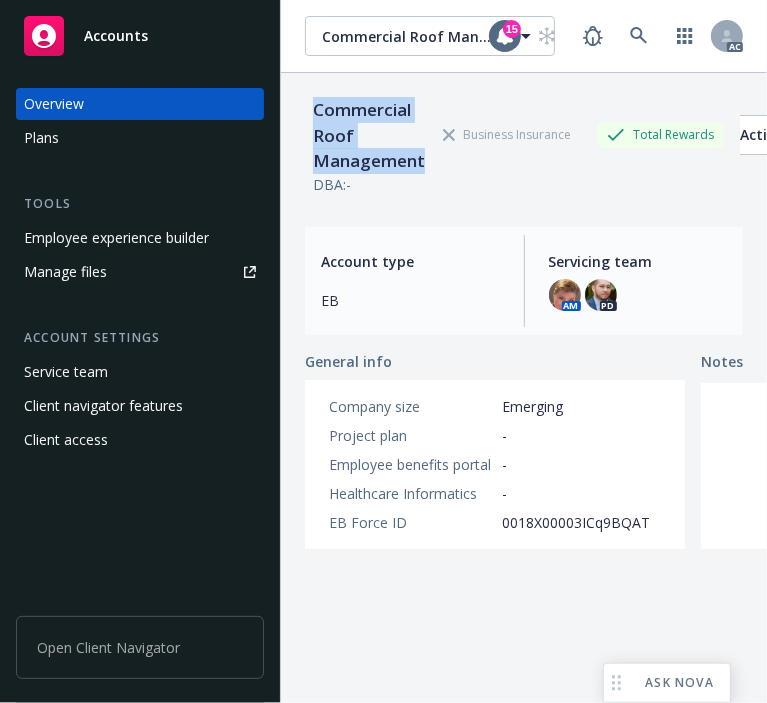drag, startPoint x: 443, startPoint y: 163, endPoint x: 311, endPoint y: 115, distance: 140.4564 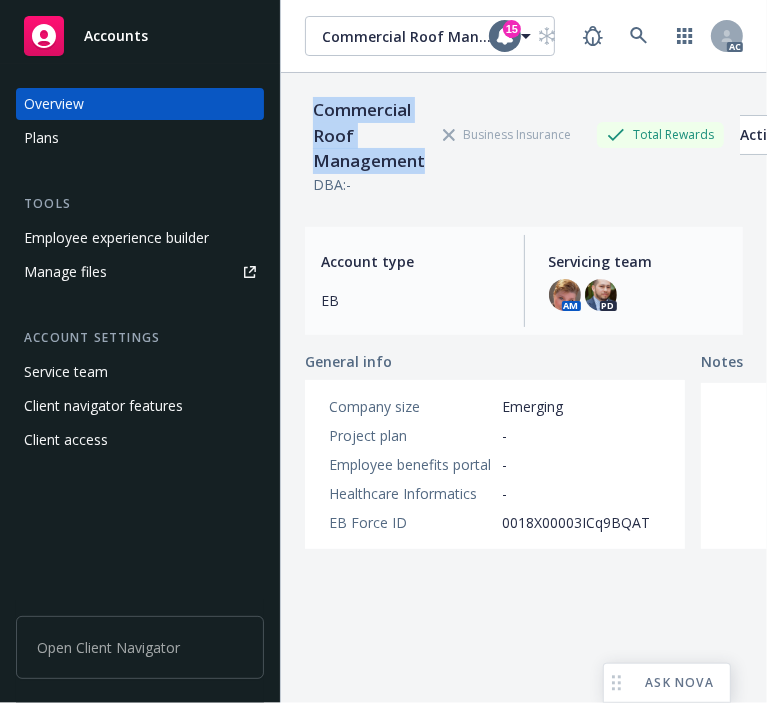 click on "Commercial Roof Management   Business Insurance   Total Rewards Actions" at bounding box center [524, 135] 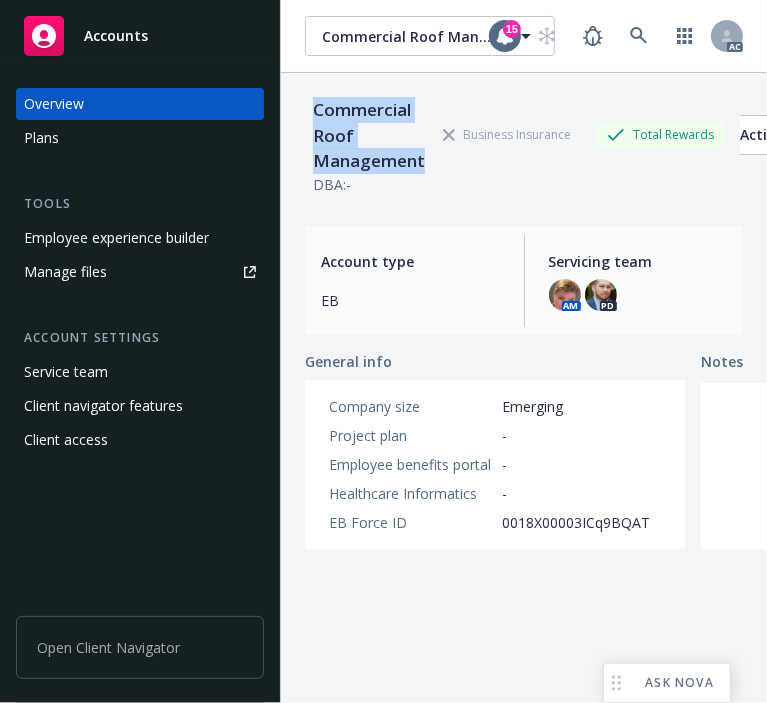 copy on "Commercial Roof Management" 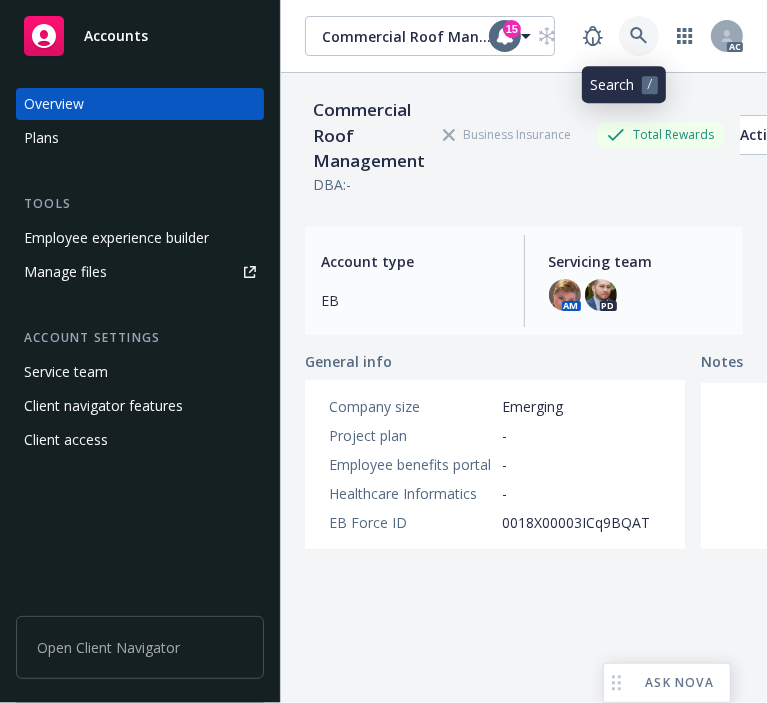 click at bounding box center [639, 36] 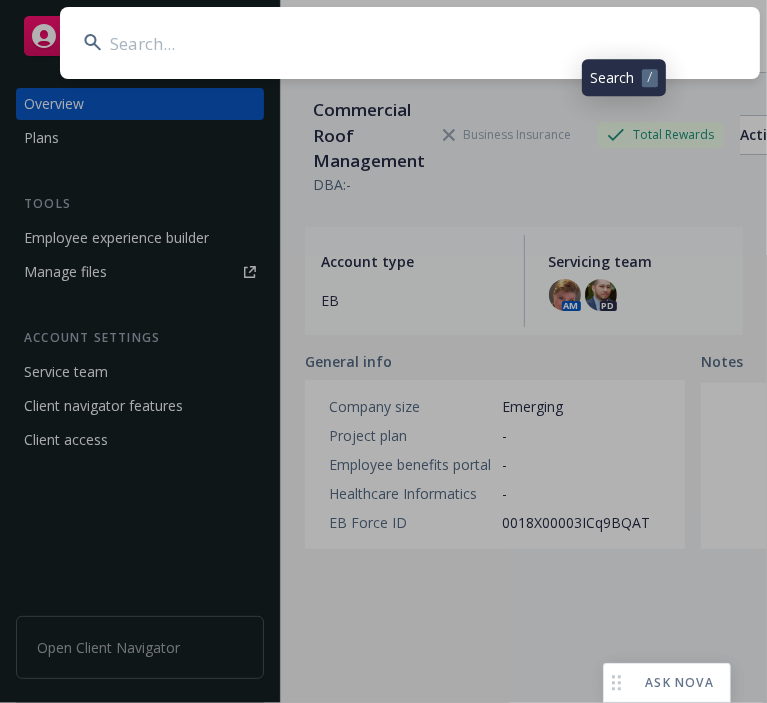 type on "Optimum Medical Clinic Inc & Neos Health LLC" 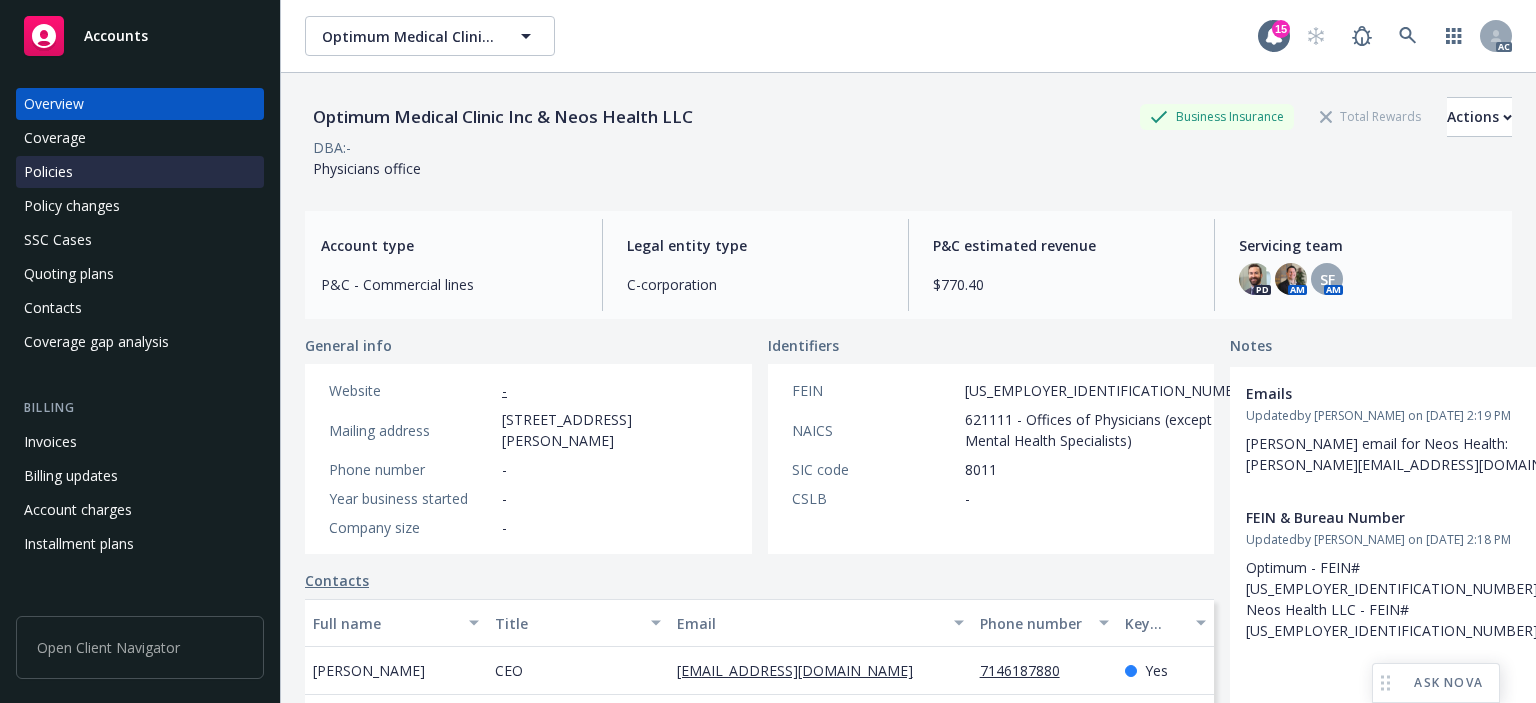 click on "Policies" at bounding box center (48, 172) 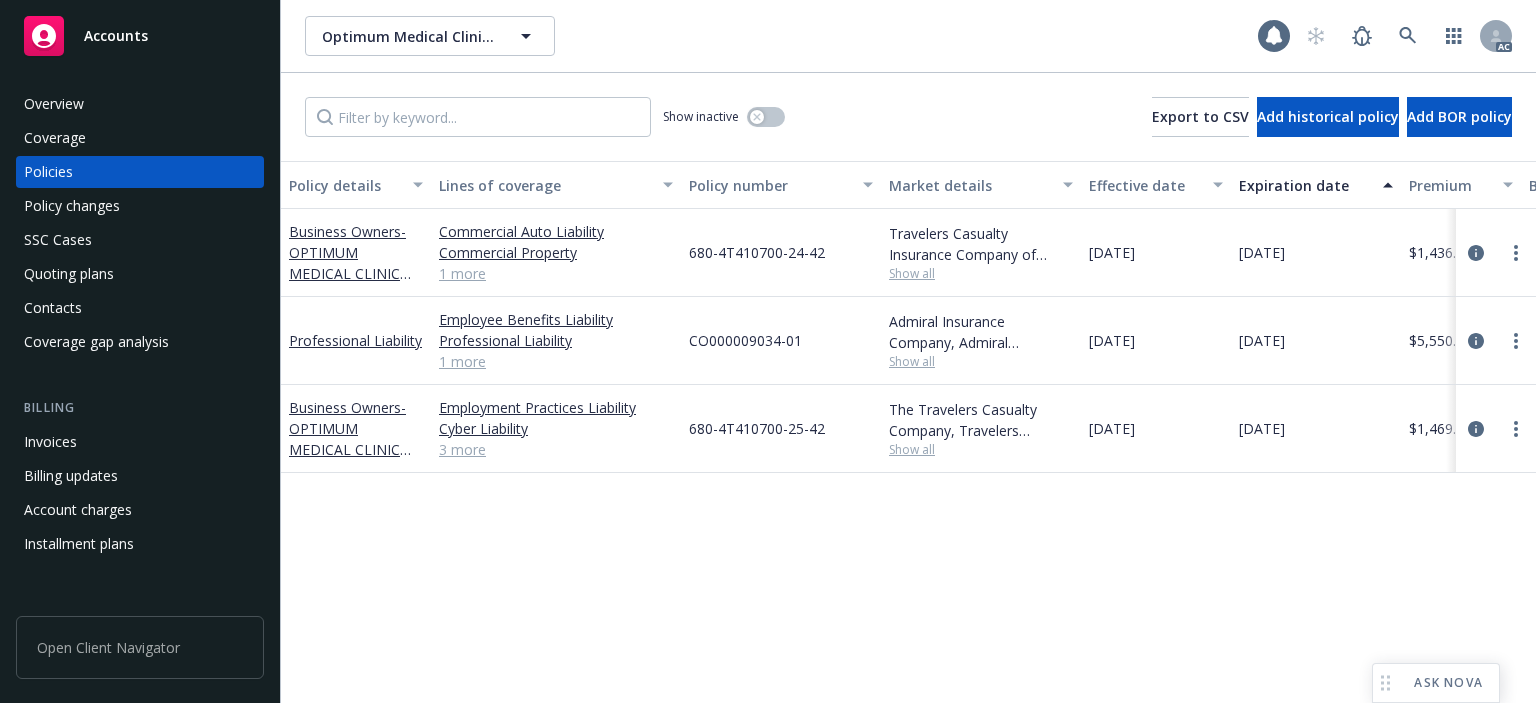 click on "Effective date" at bounding box center (1156, 185) 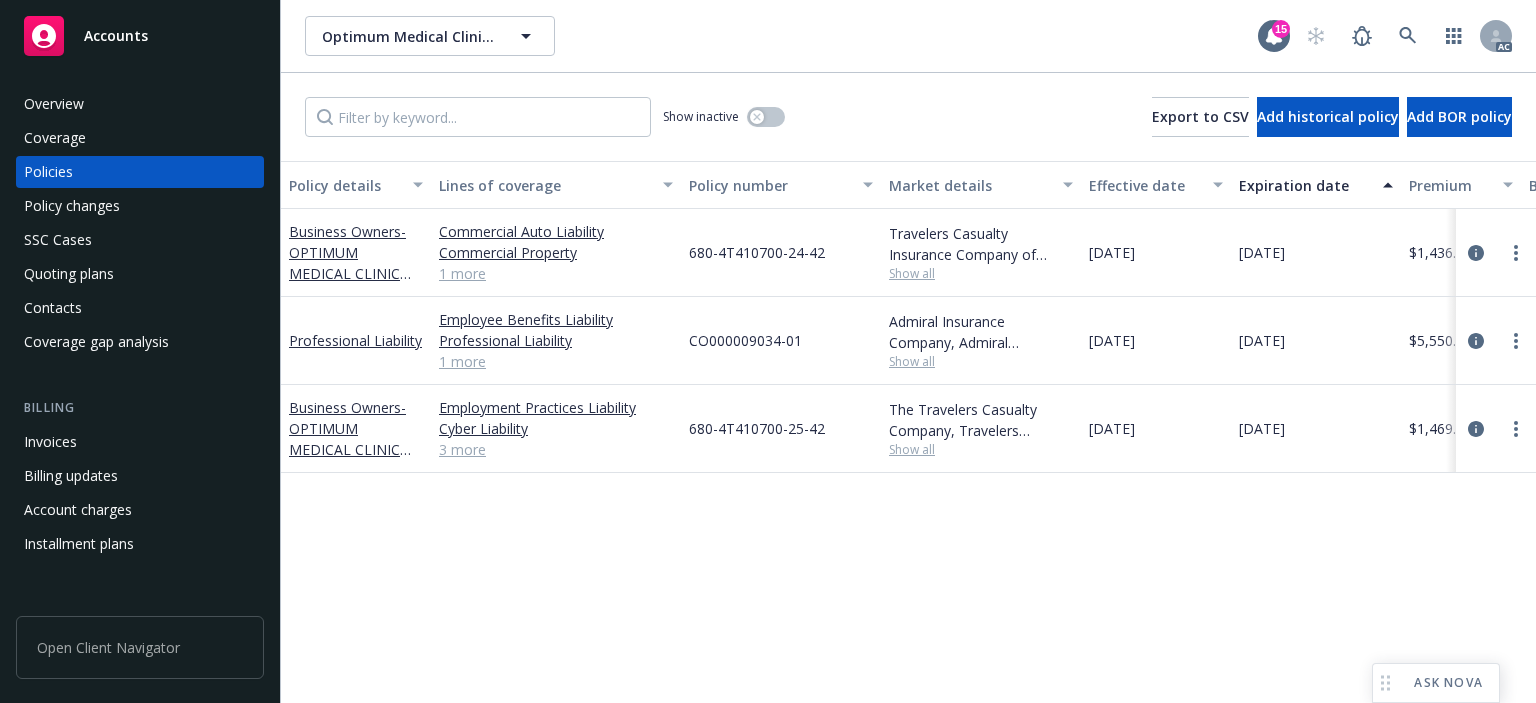 click on "Effective date" at bounding box center (1145, 185) 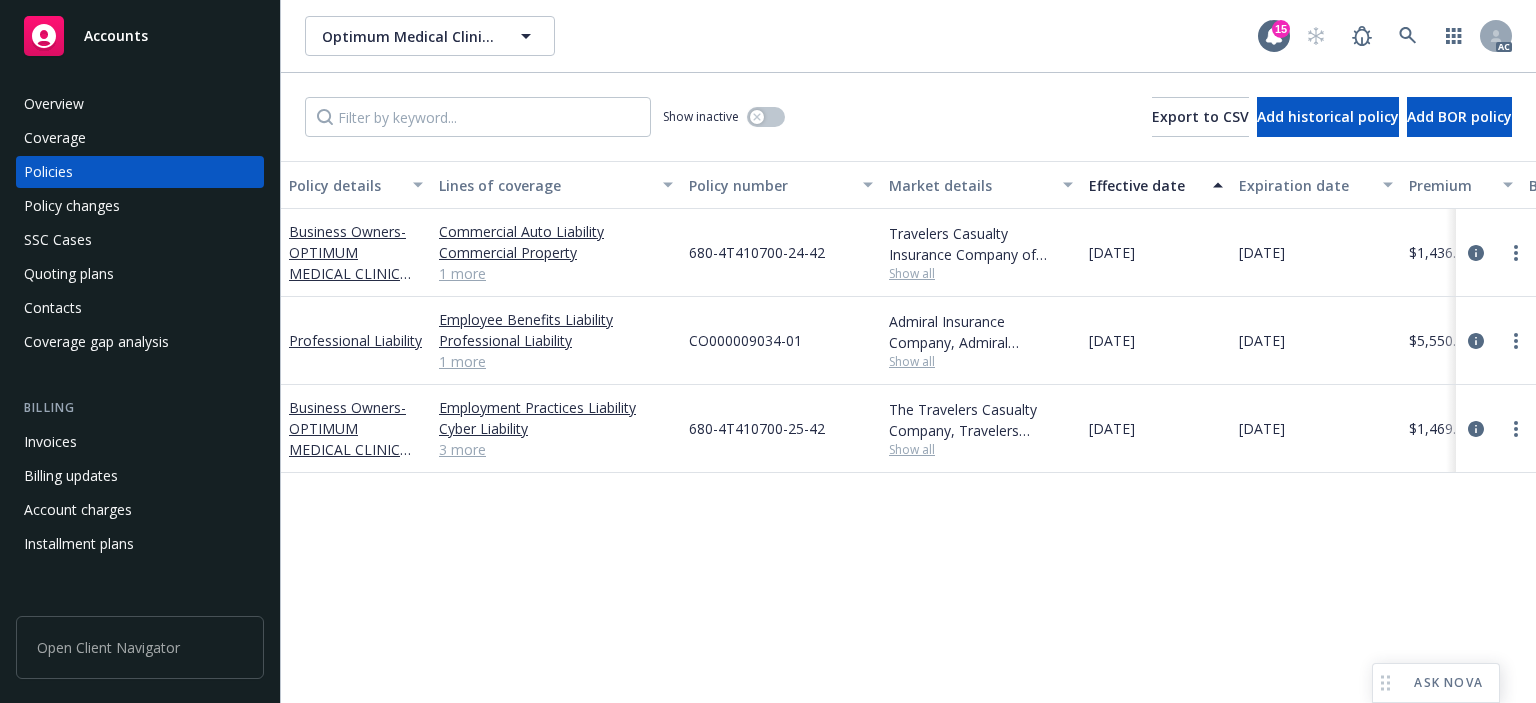 click on "Effective date" at bounding box center (1145, 185) 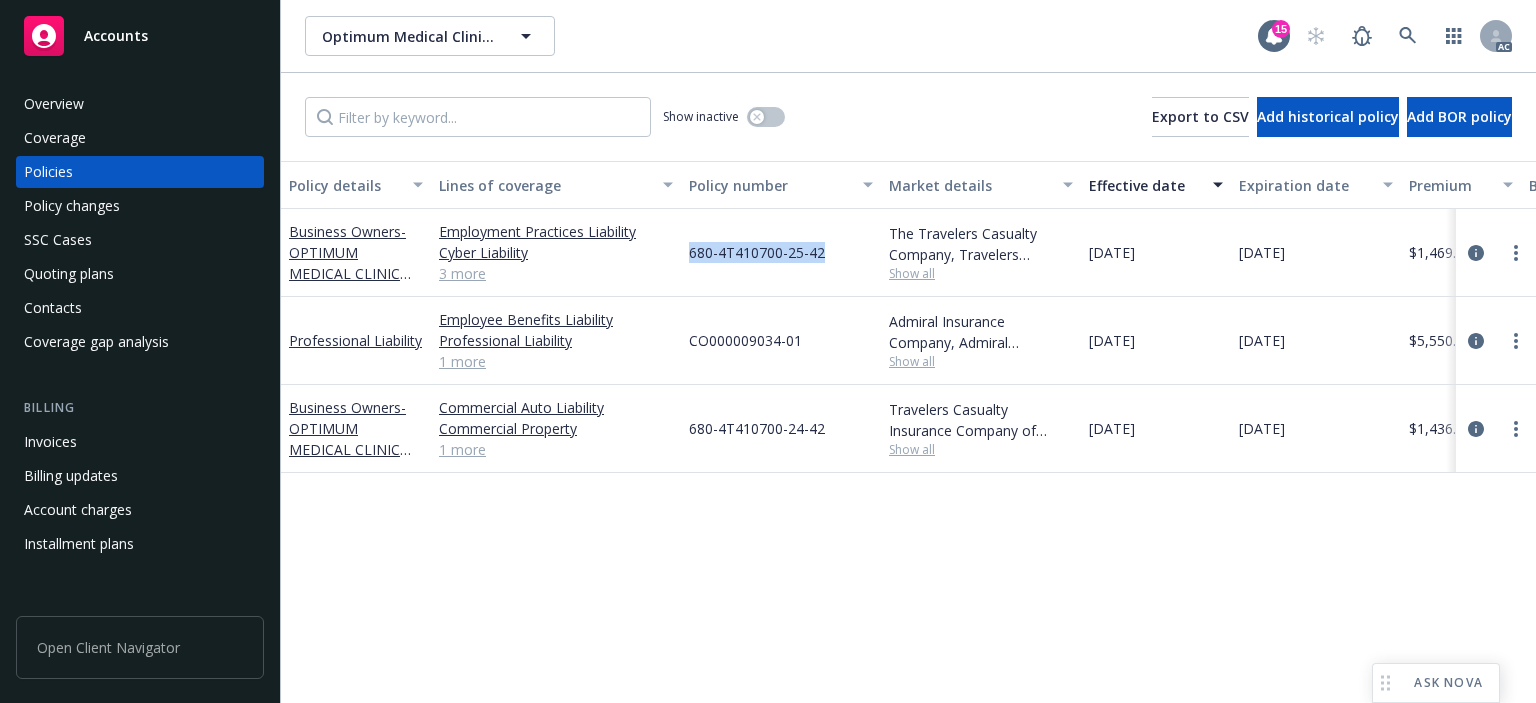 drag, startPoint x: 814, startPoint y: 255, endPoint x: 682, endPoint y: 263, distance: 132.2422 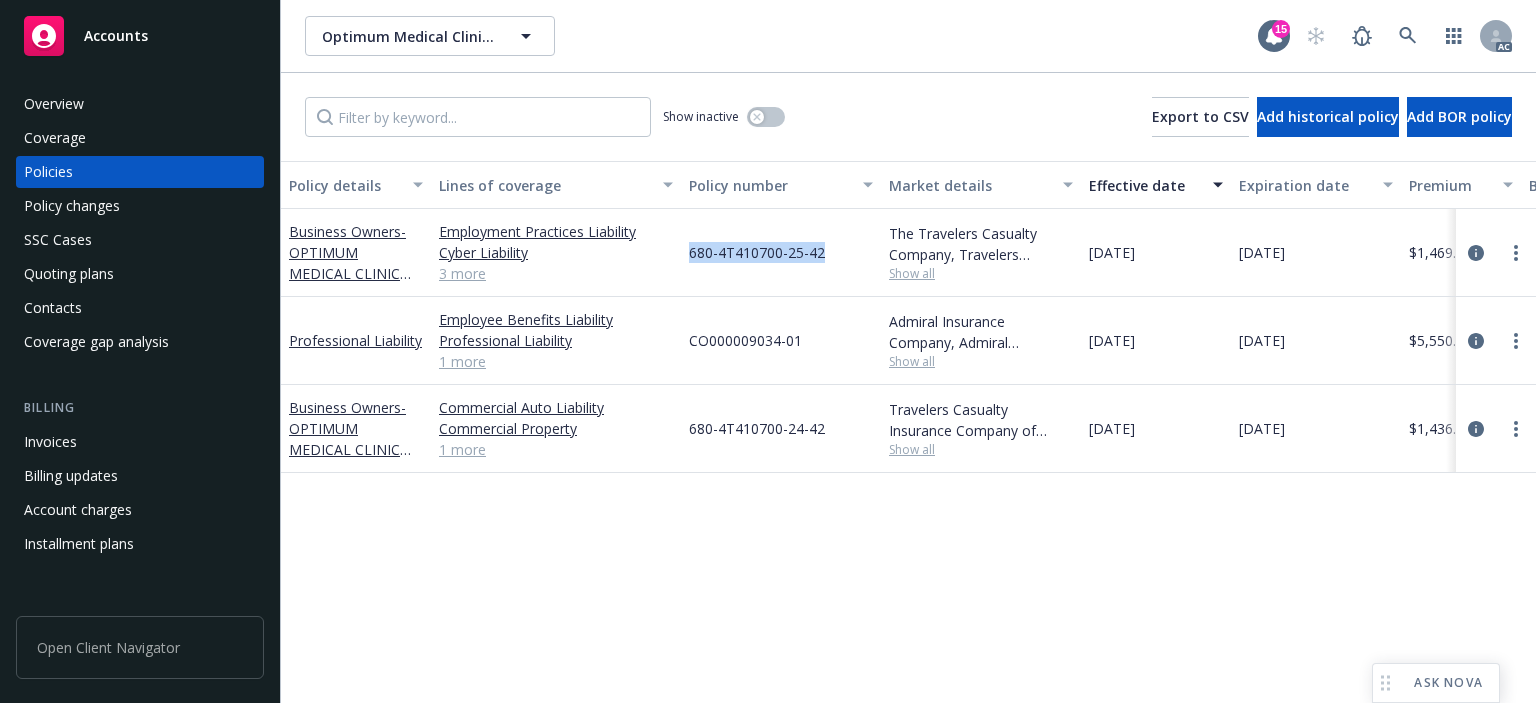 click on "680-4T410700-25-42" at bounding box center (781, 253) 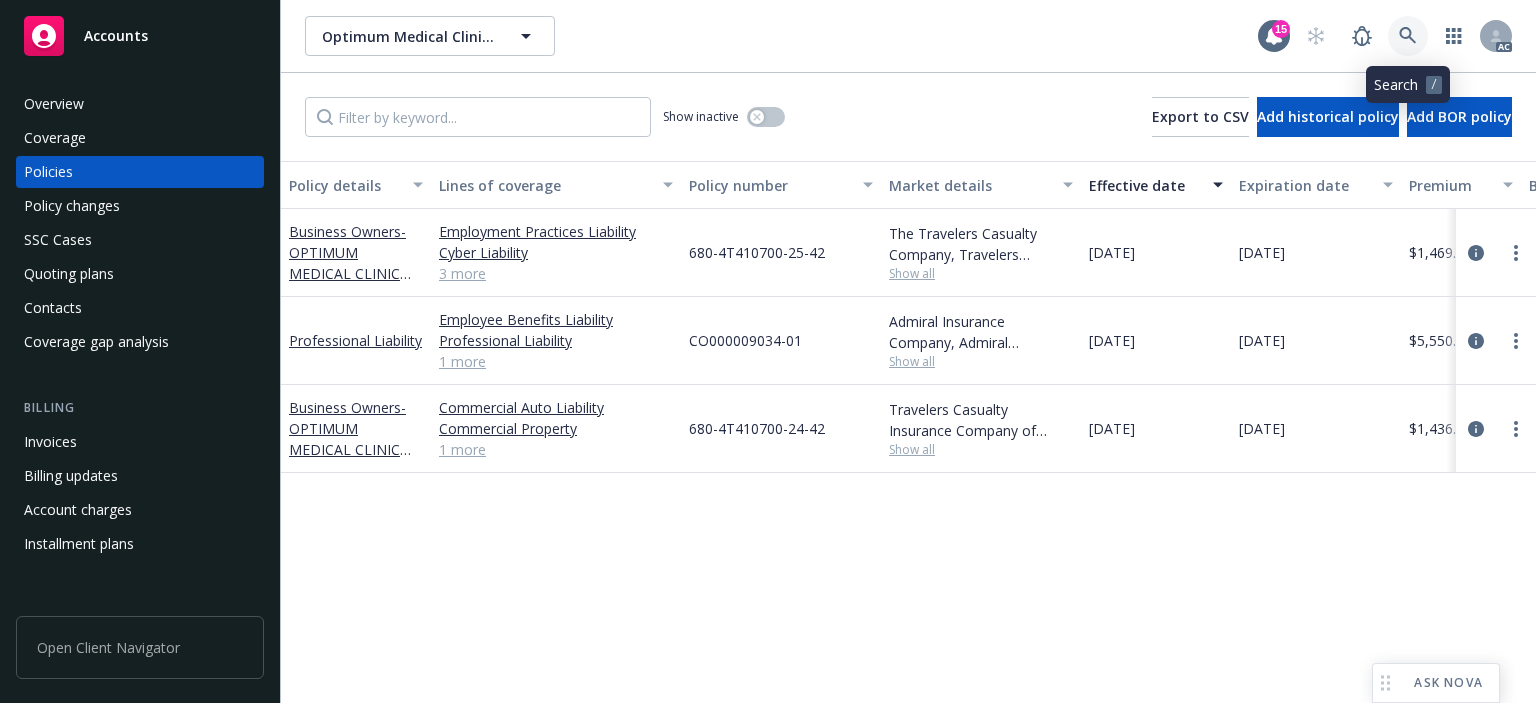 click 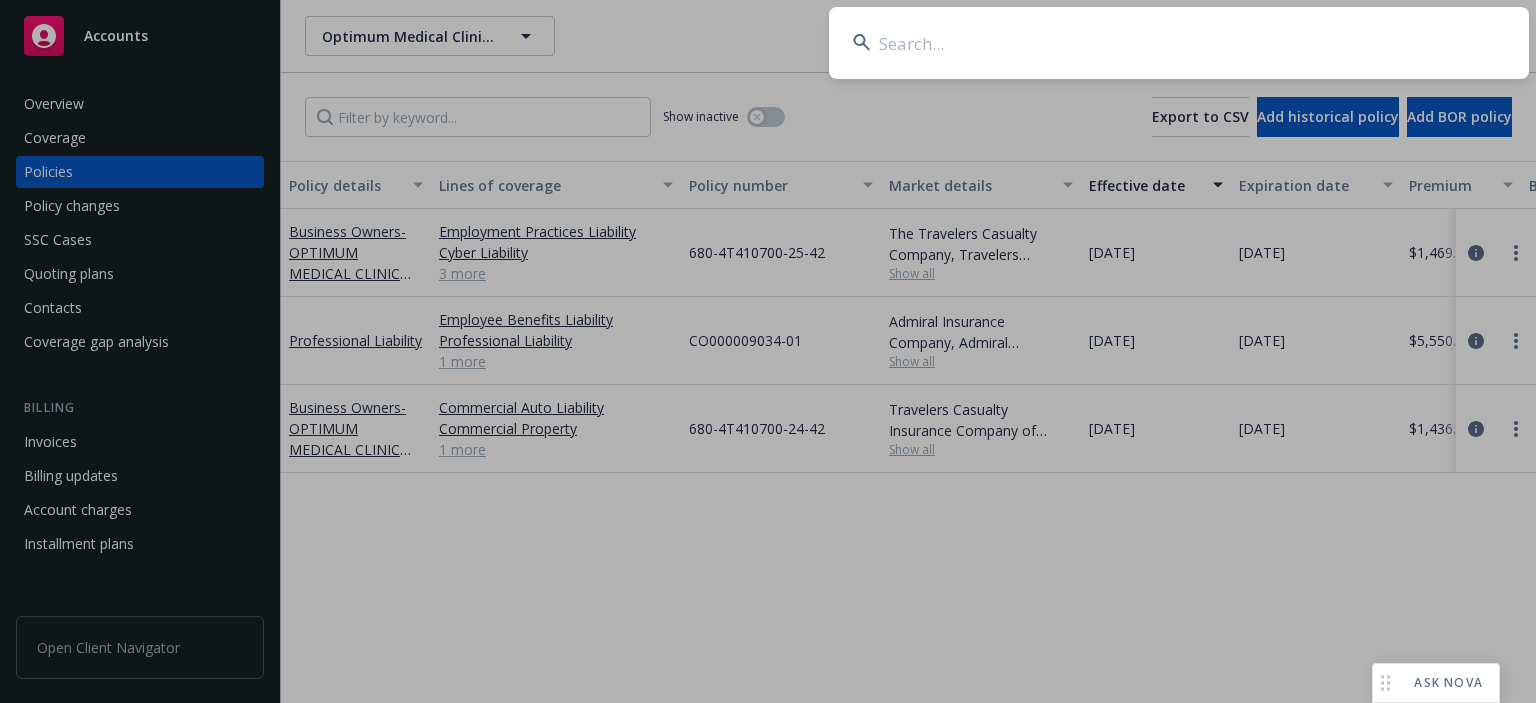type on "Pacific Condominium Owners Association" 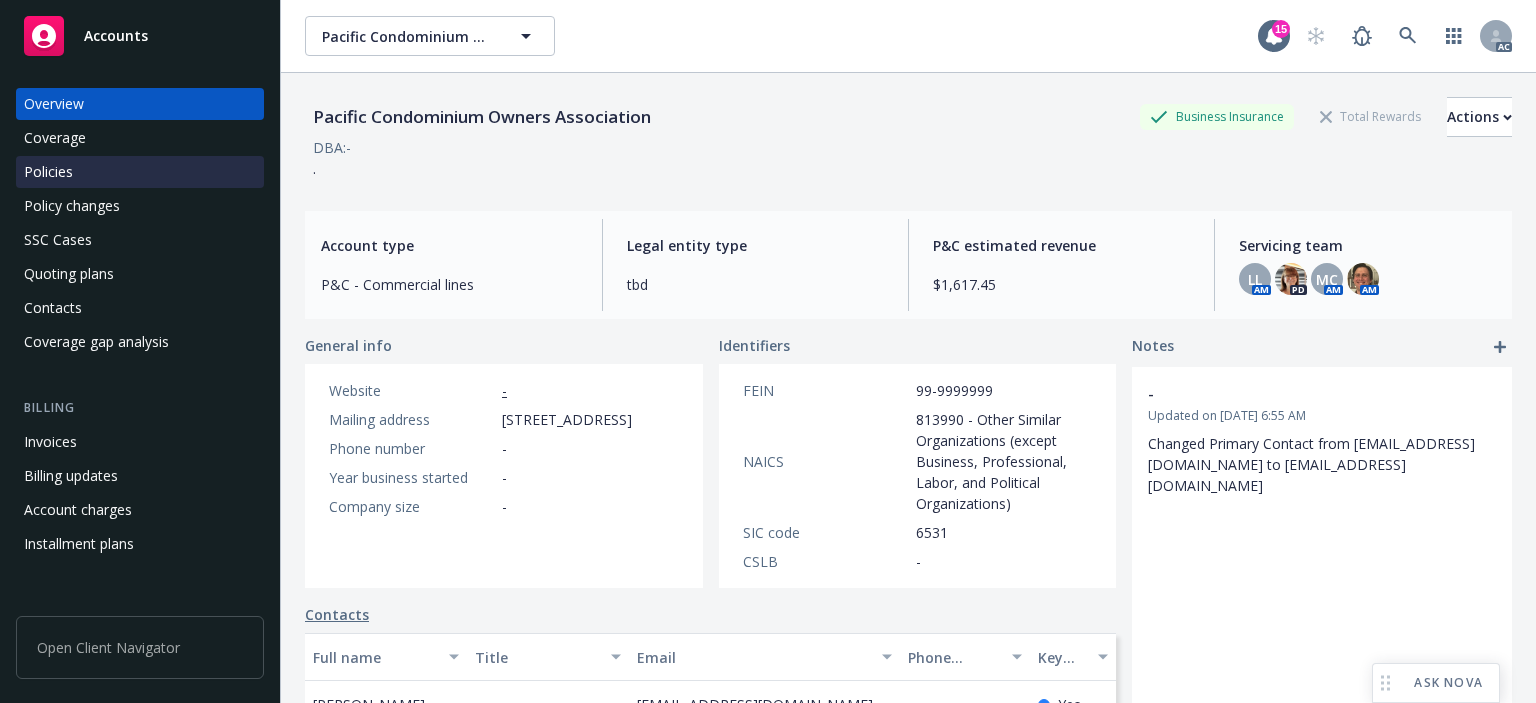 click on "Policies" at bounding box center [48, 172] 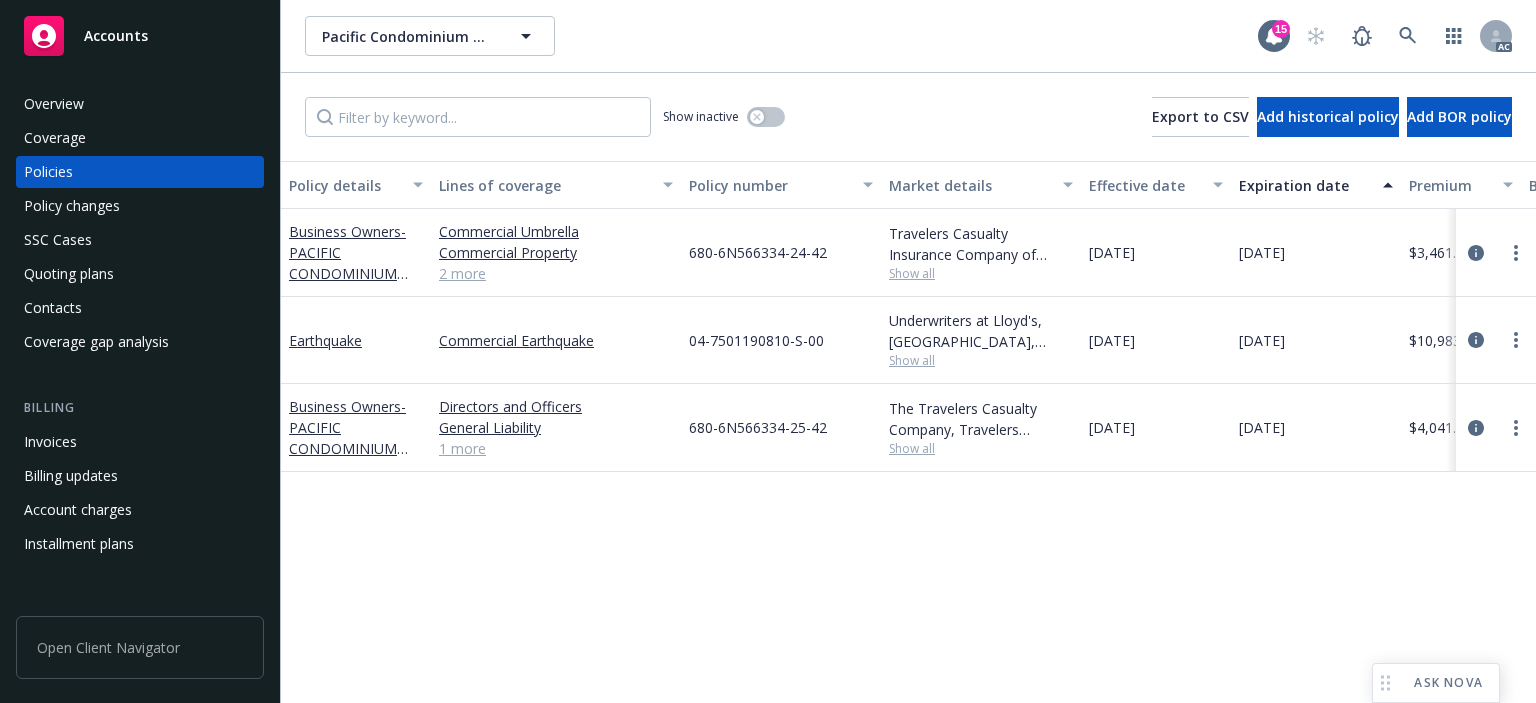 click on "Effective date" at bounding box center [1145, 185] 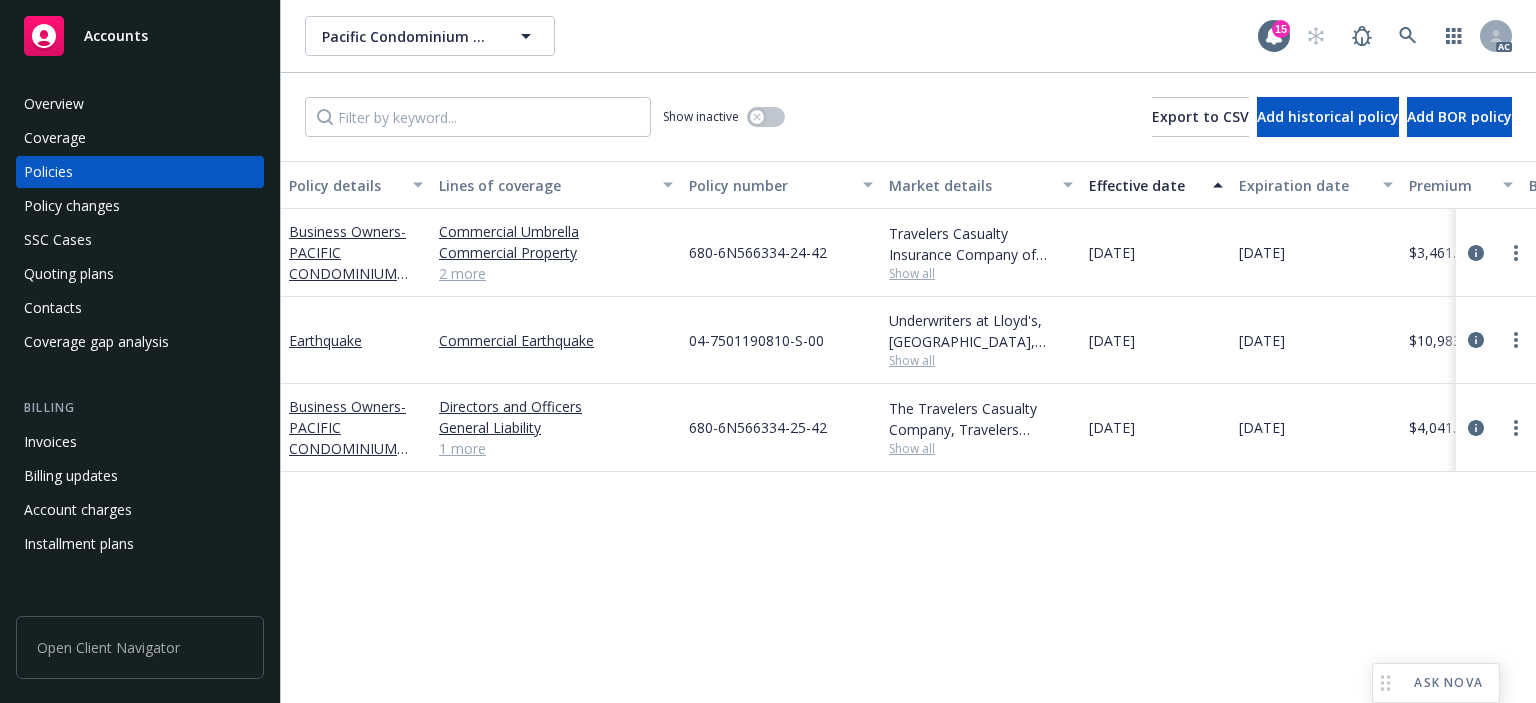click on "Effective date" at bounding box center (1145, 185) 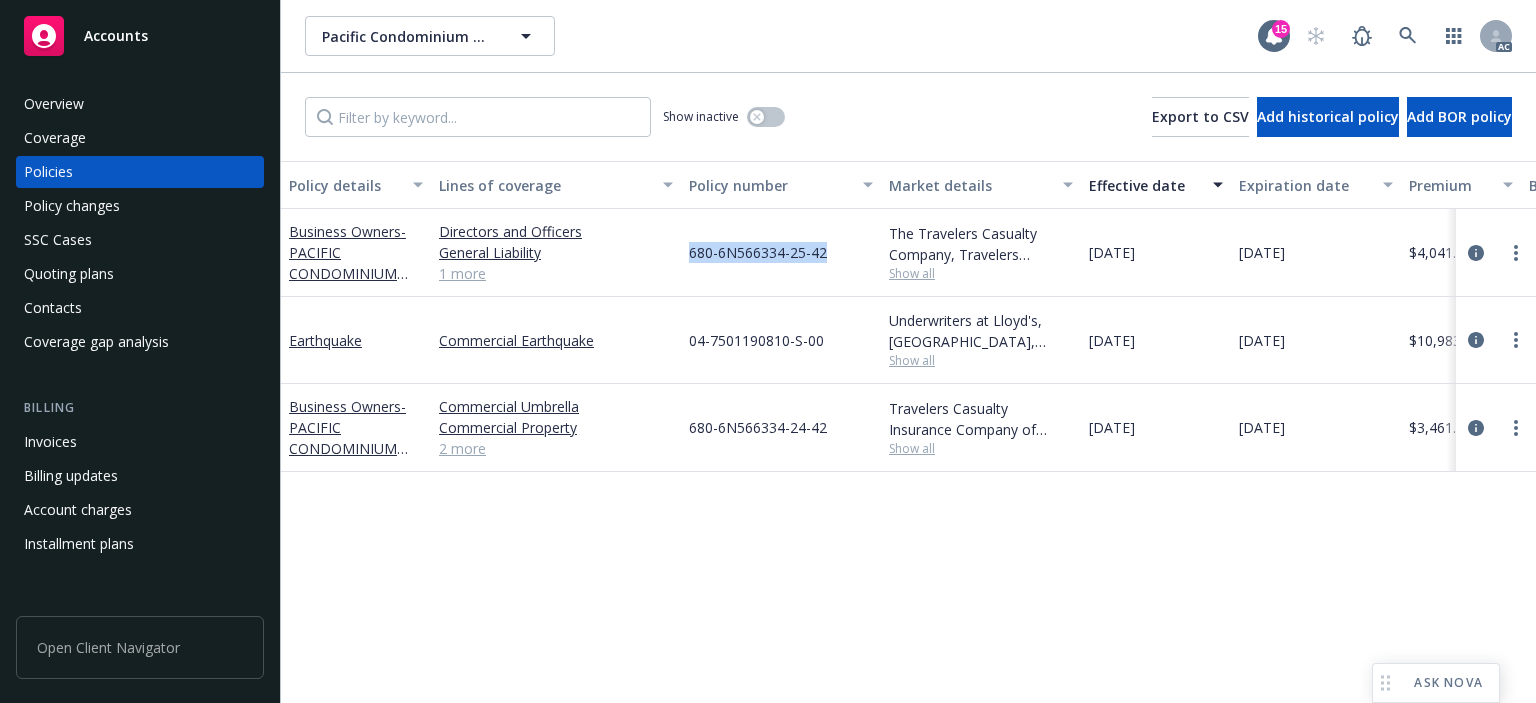 drag, startPoint x: 839, startPoint y: 248, endPoint x: 691, endPoint y: 250, distance: 148.01352 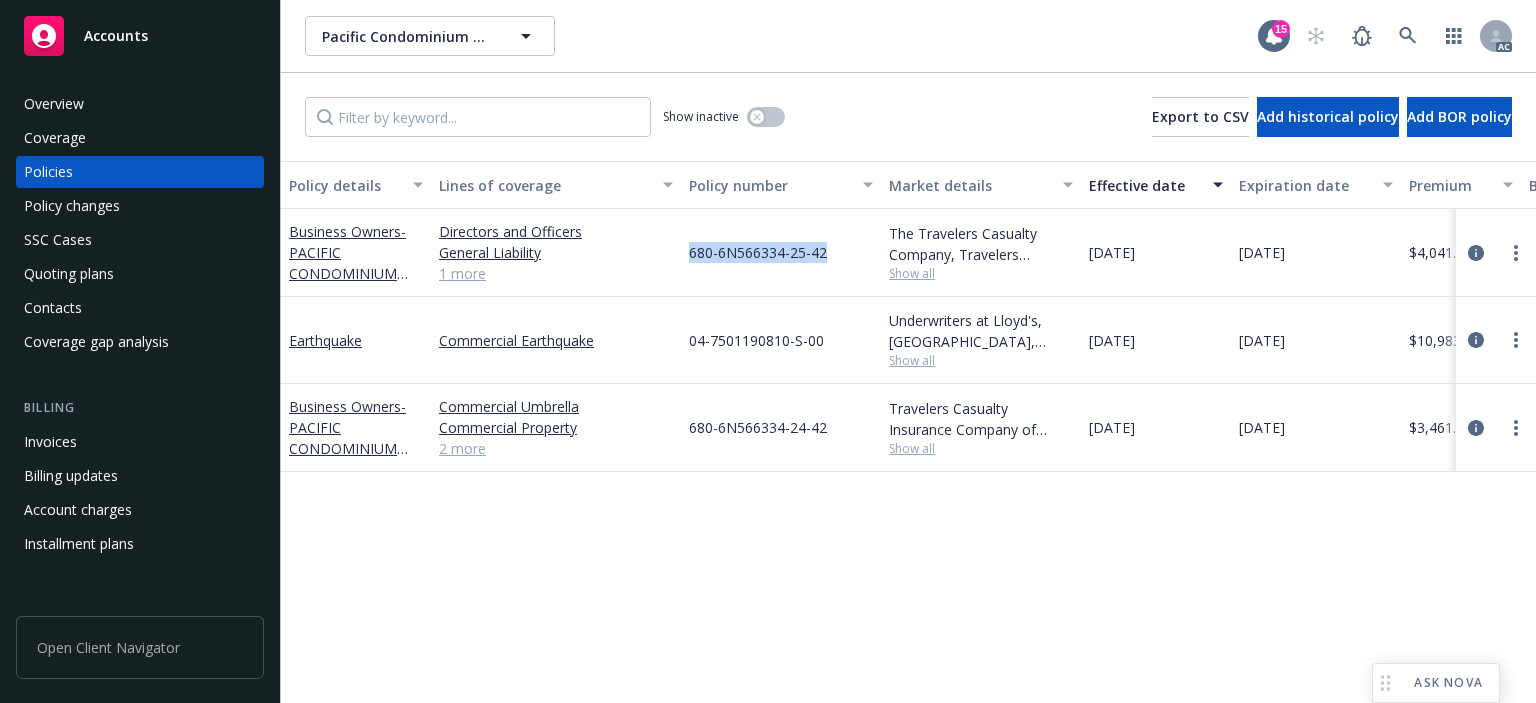 click on "680-6N566334-25-42" at bounding box center [781, 253] 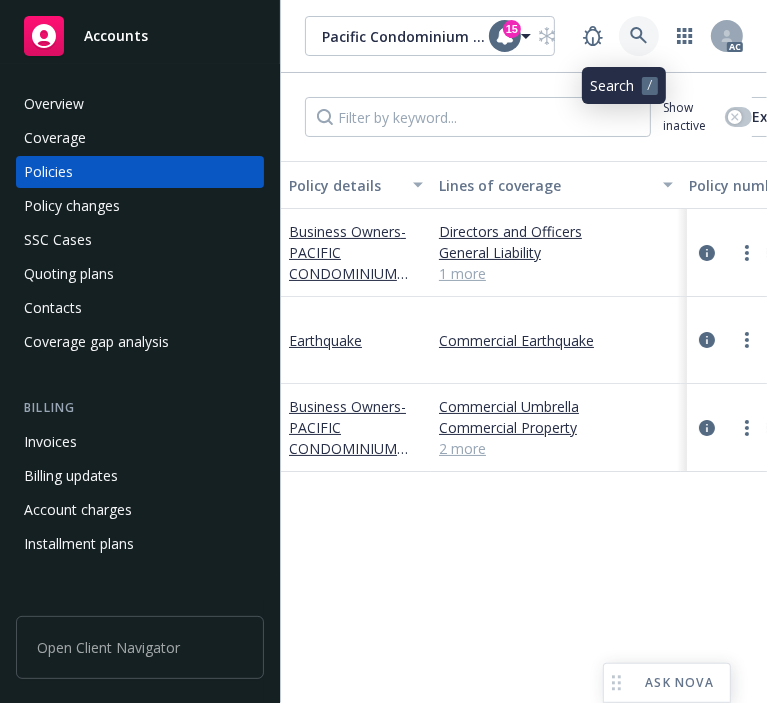 click 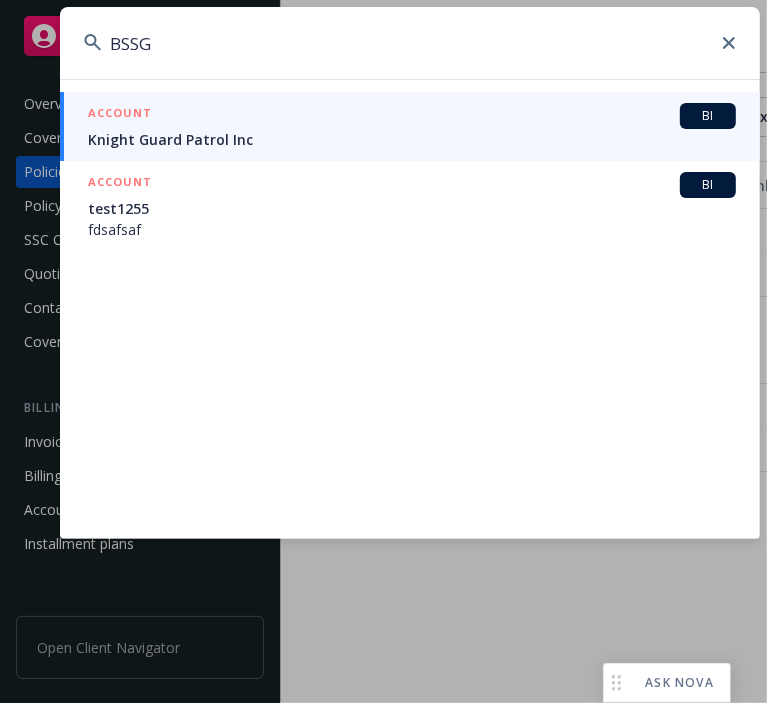 drag, startPoint x: 176, startPoint y: 38, endPoint x: 46, endPoint y: 36, distance: 130.01538 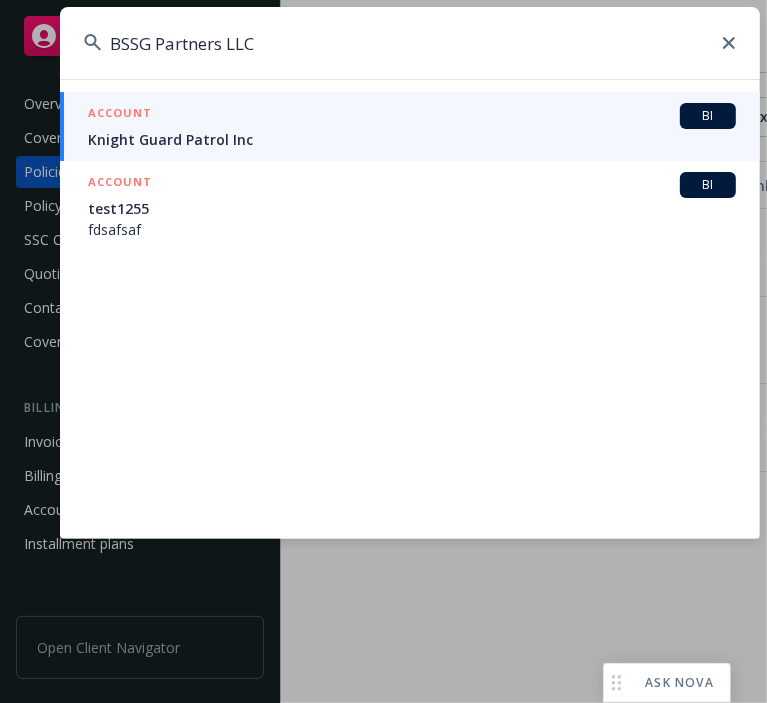 type on "BSSG Partners LLC" 